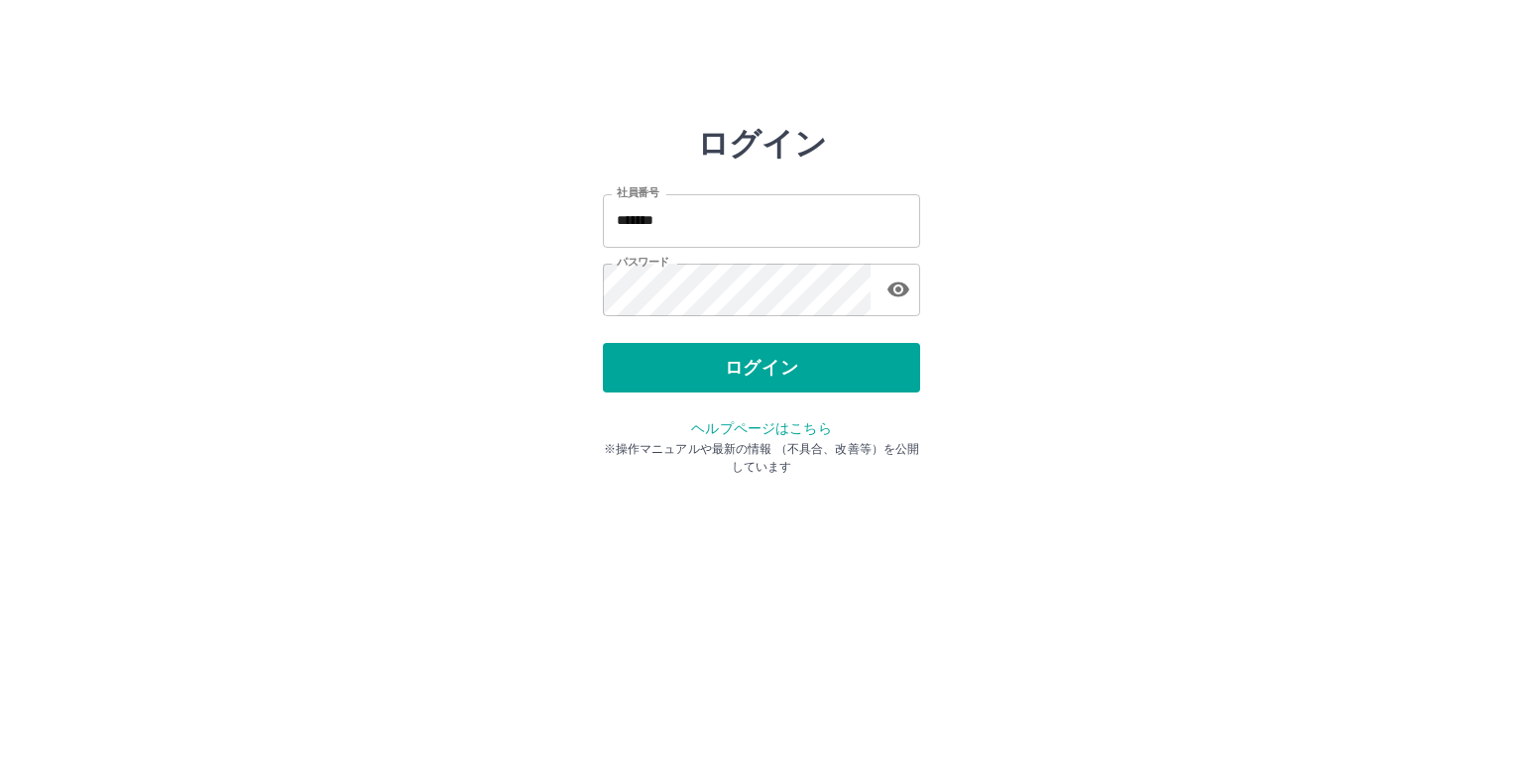 scroll, scrollTop: 0, scrollLeft: 0, axis: both 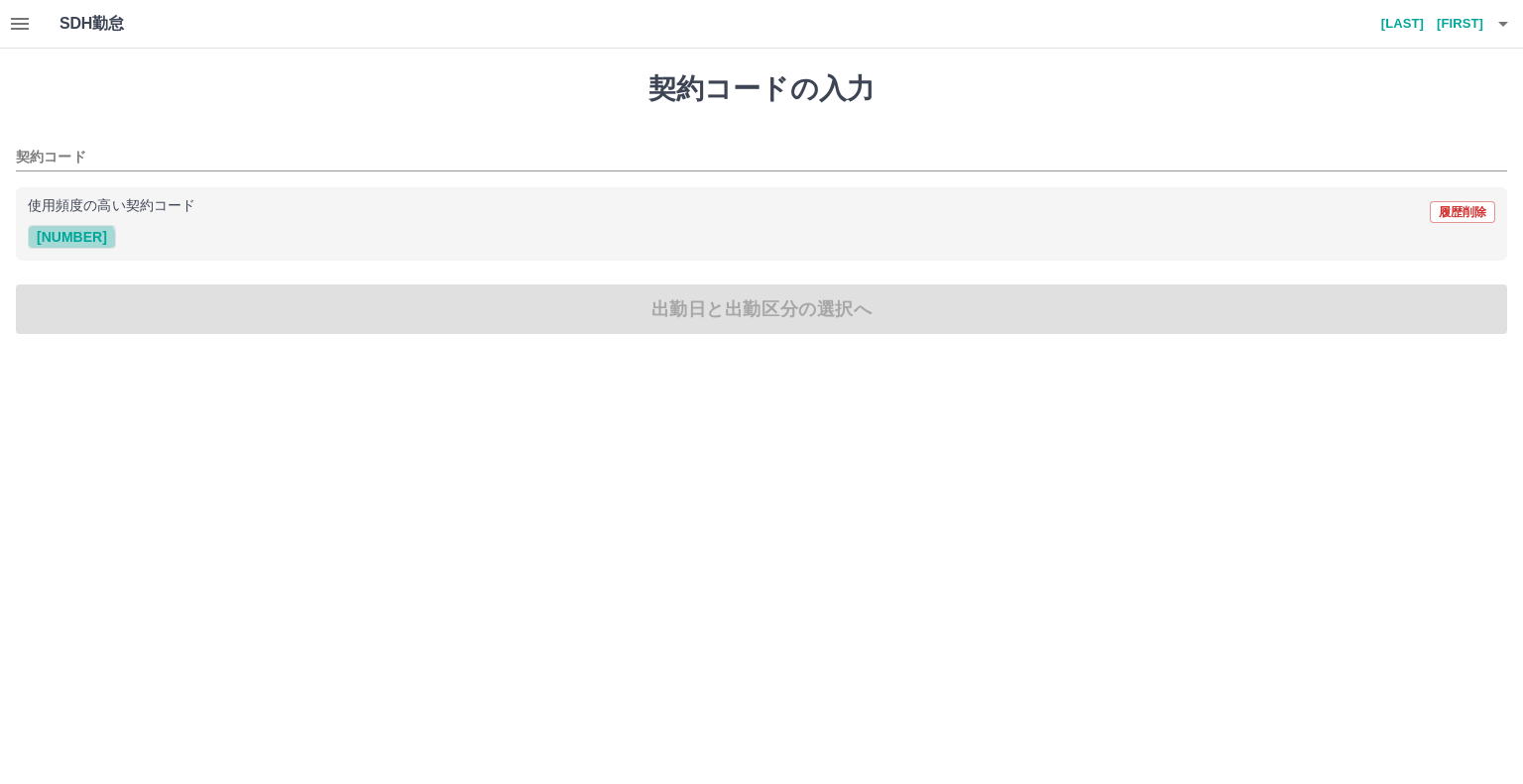 click on "[NUMBER]" at bounding box center (71, 237) 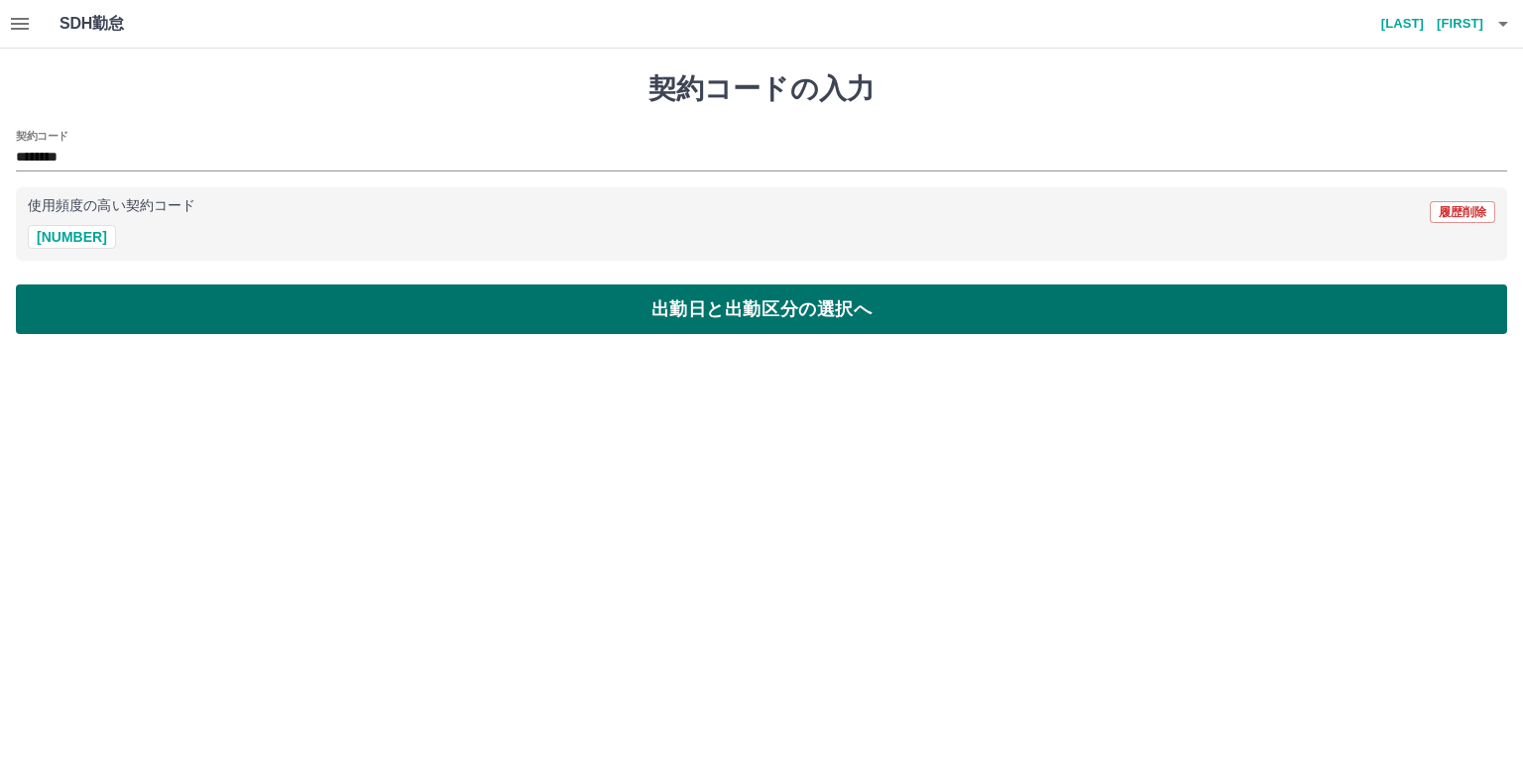 click on "出勤日と出勤区分の選択へ" at bounding box center [762, 309] 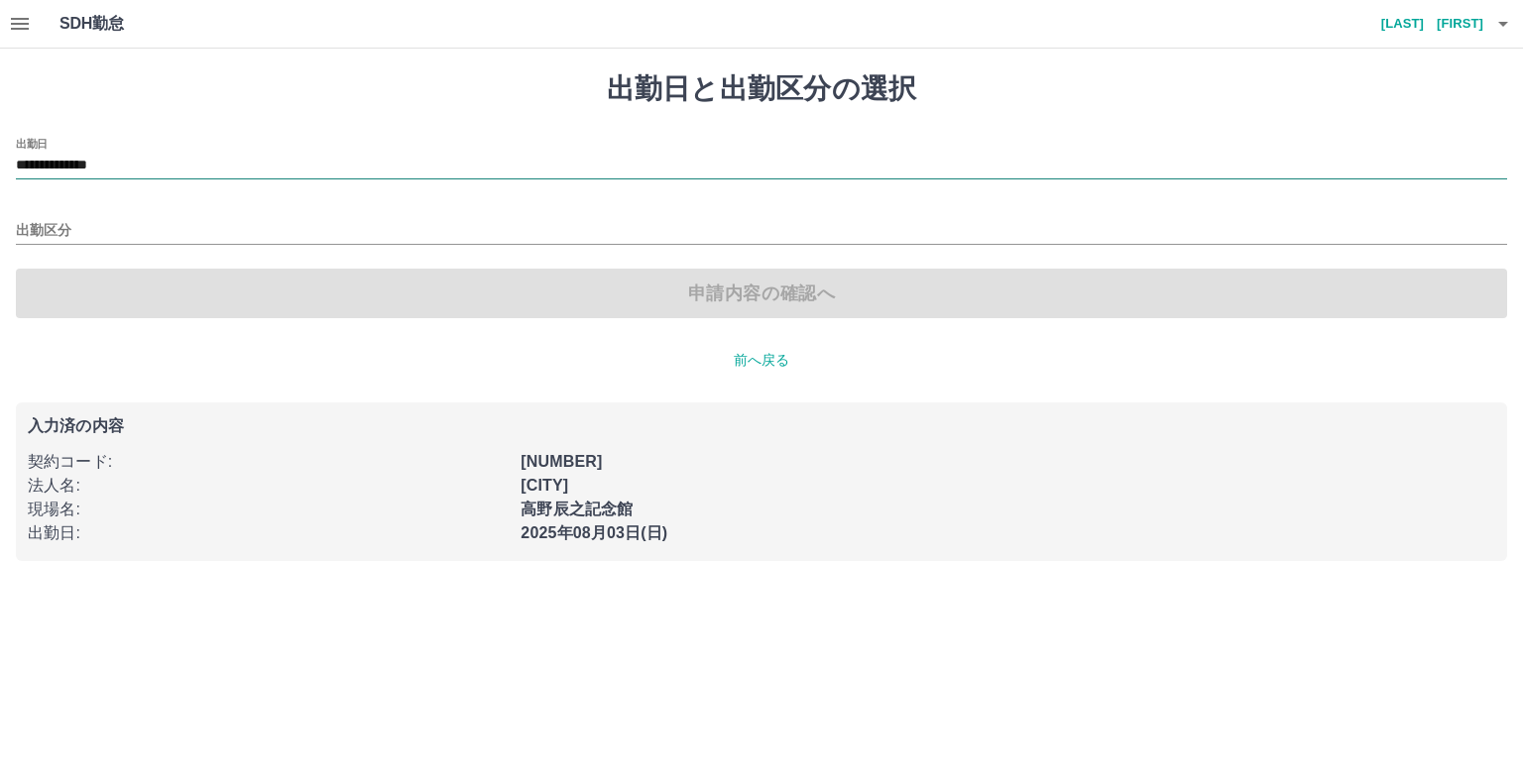 click on "**********" at bounding box center (762, 166) 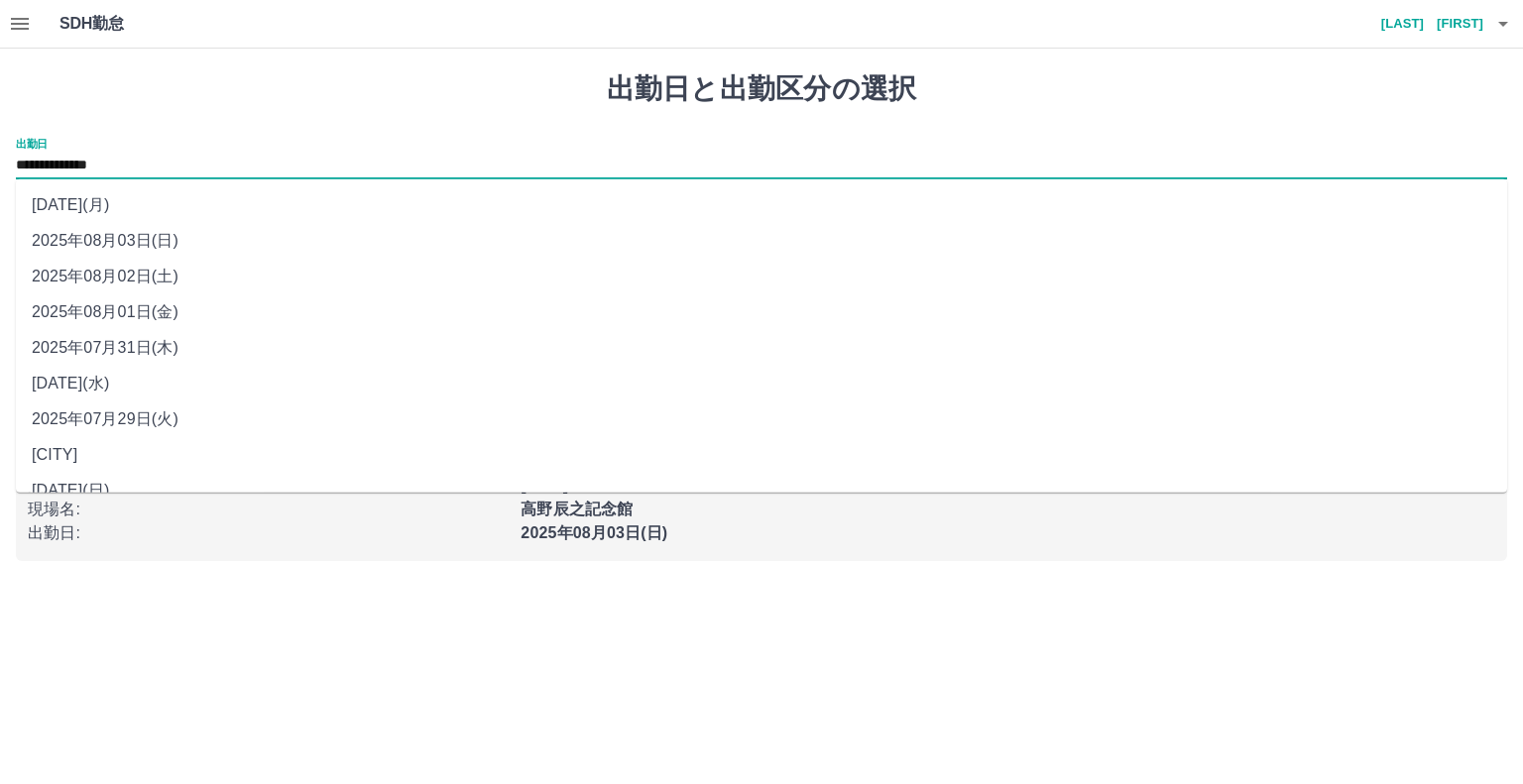 click on "2025年08月02日(土)" at bounding box center [762, 277] 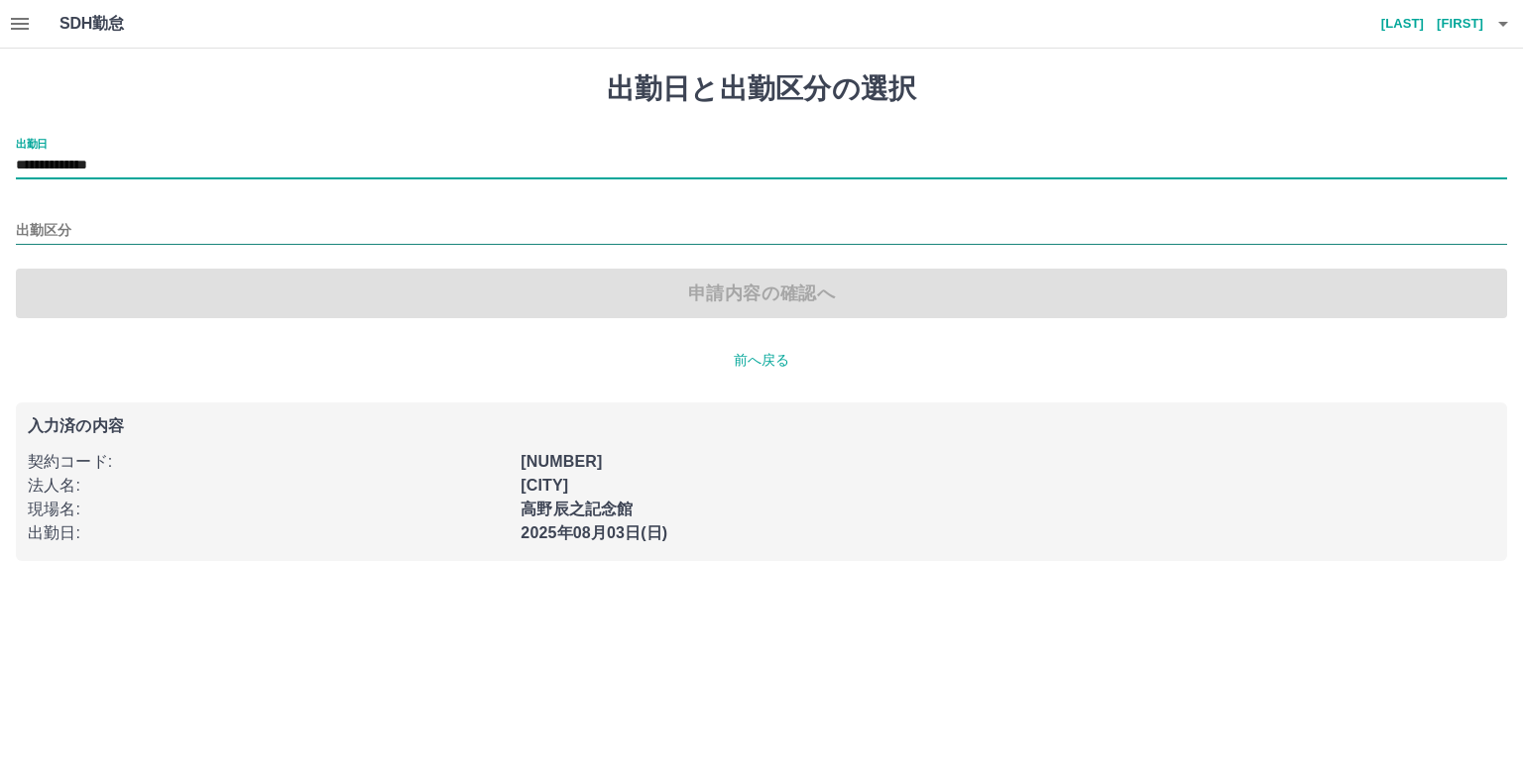 click on "出勤区分" at bounding box center [762, 231] 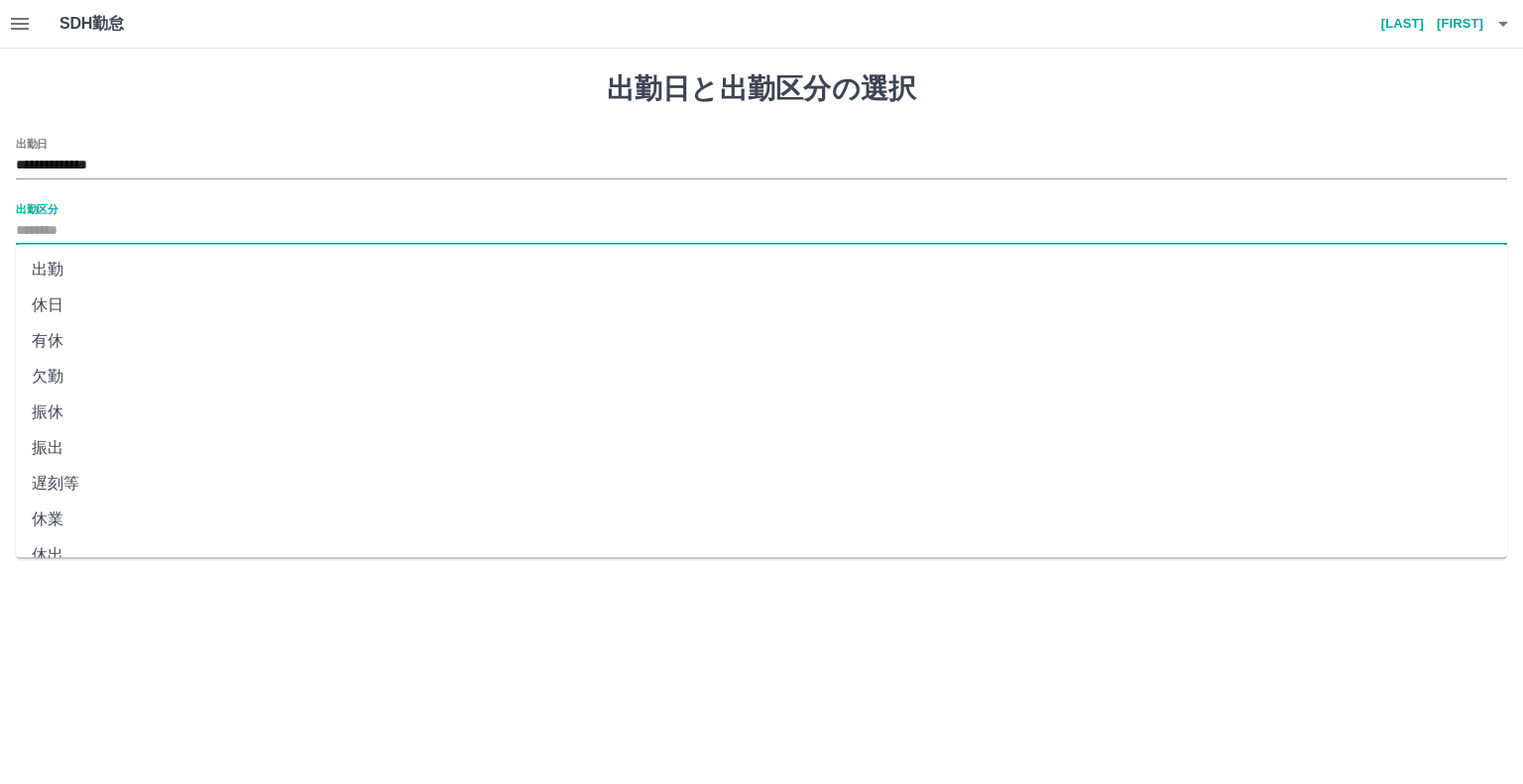 click on "休日" at bounding box center [762, 305] 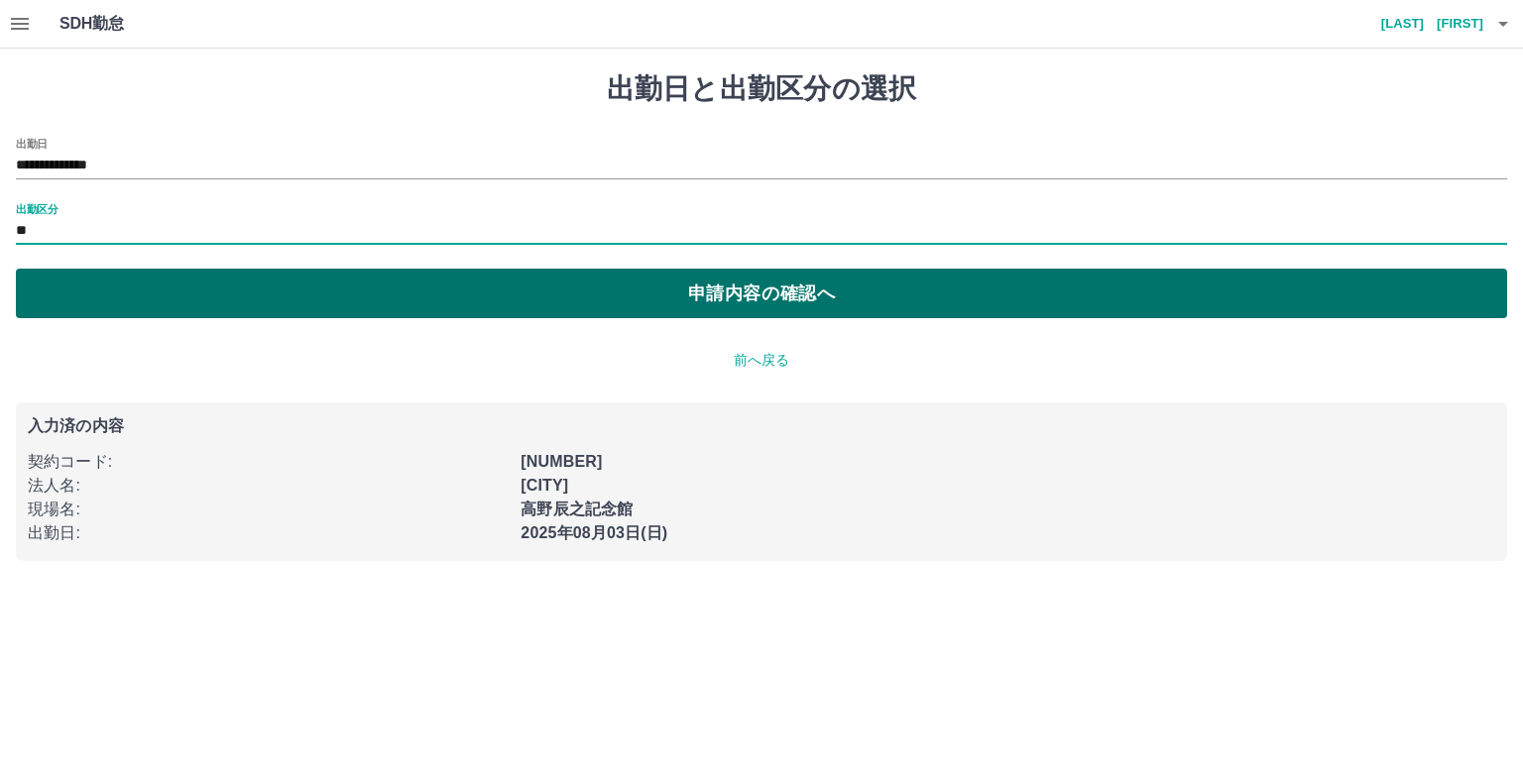 click on "申請内容の確認へ" at bounding box center (762, 293) 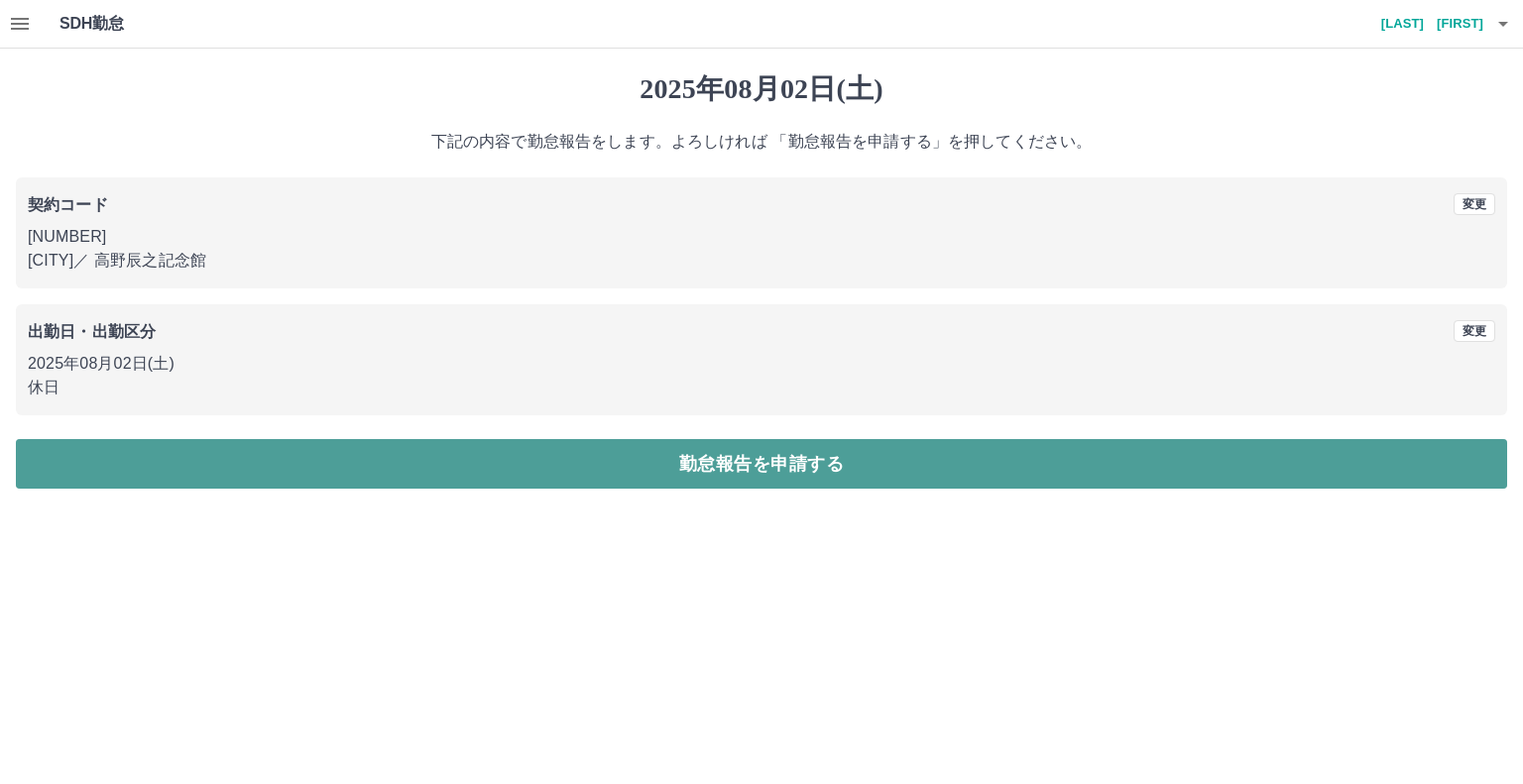 click on "勤怠報告を申請する" at bounding box center [762, 464] 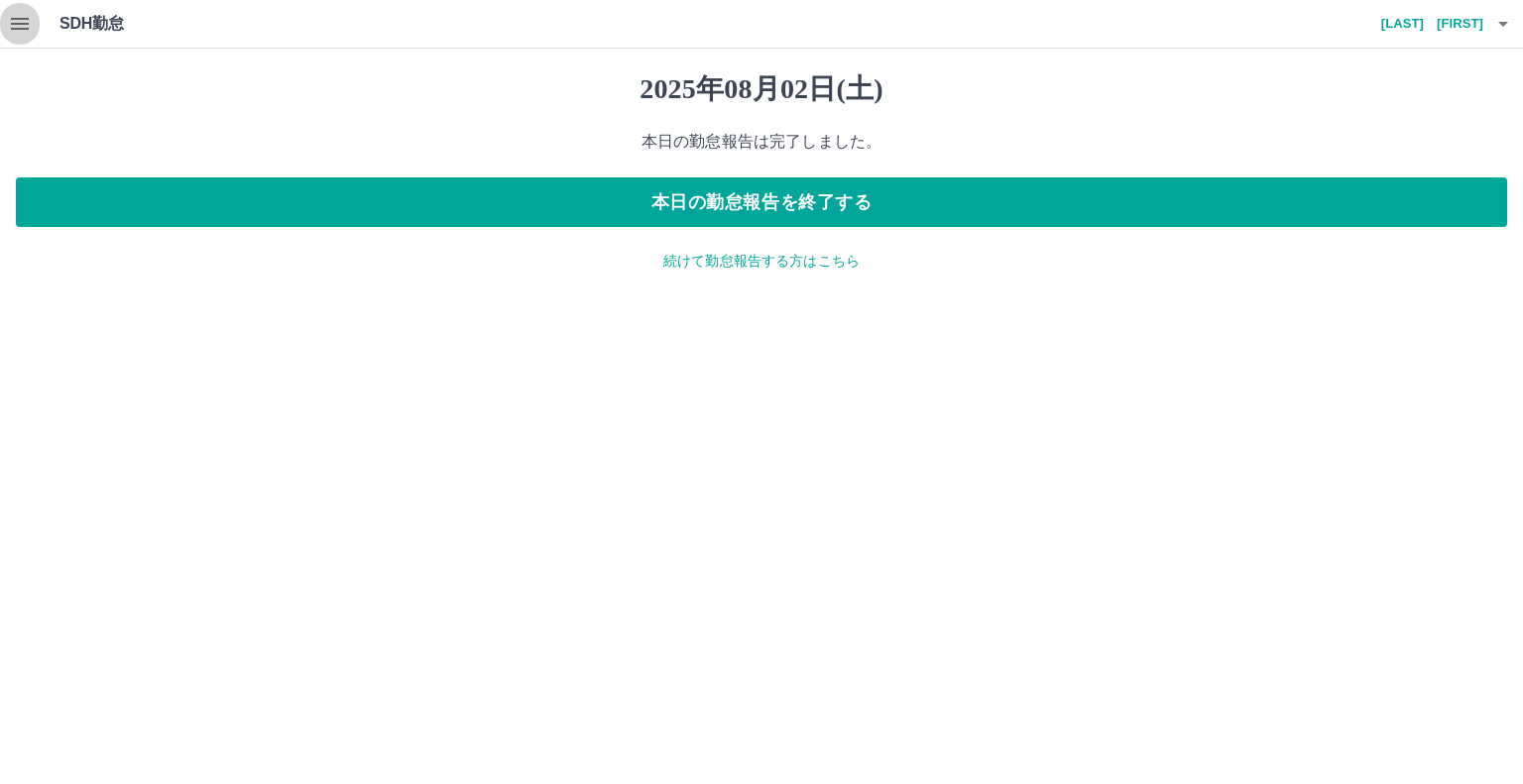 click 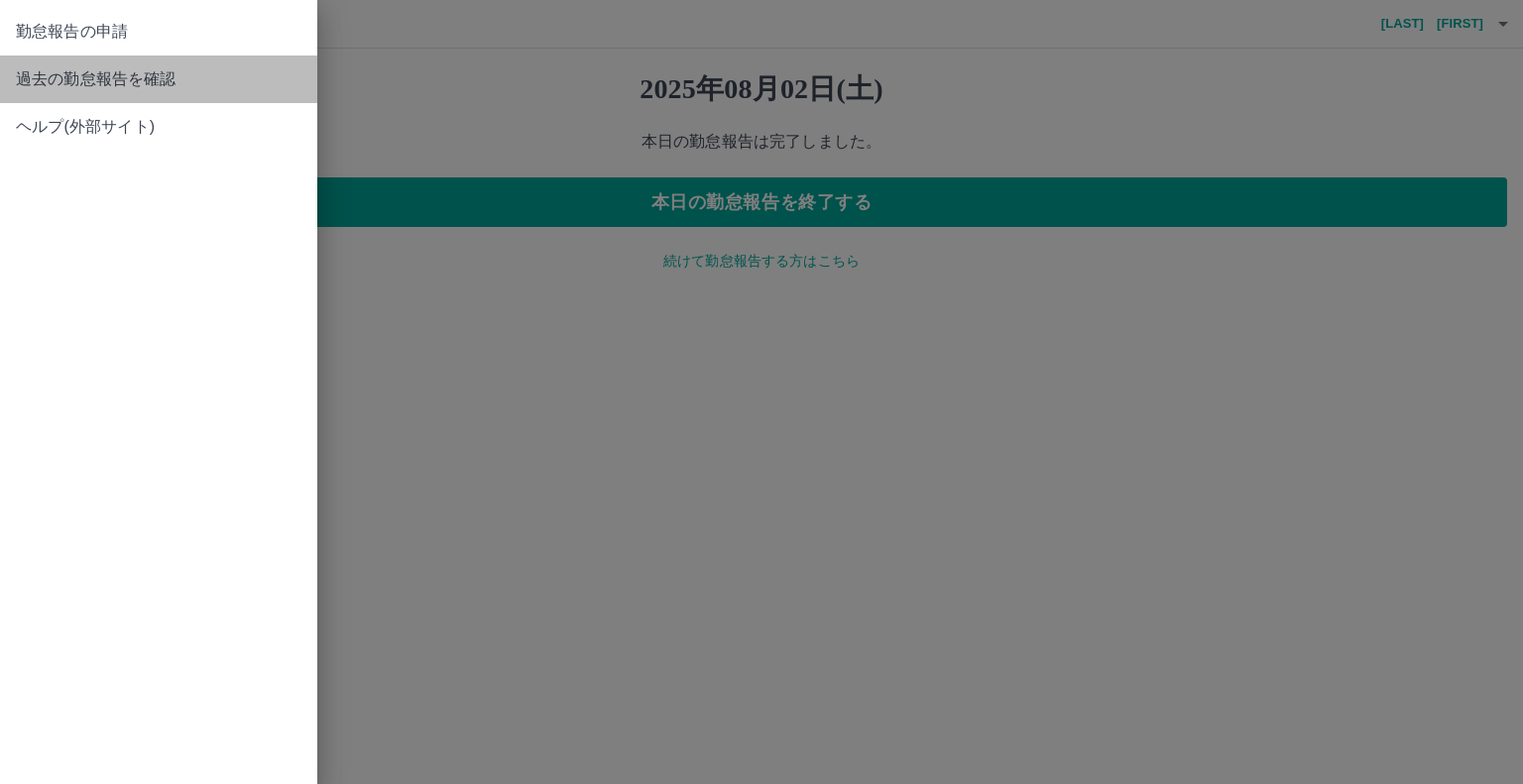 click on "過去の勤怠報告を確認" at bounding box center (159, 79) 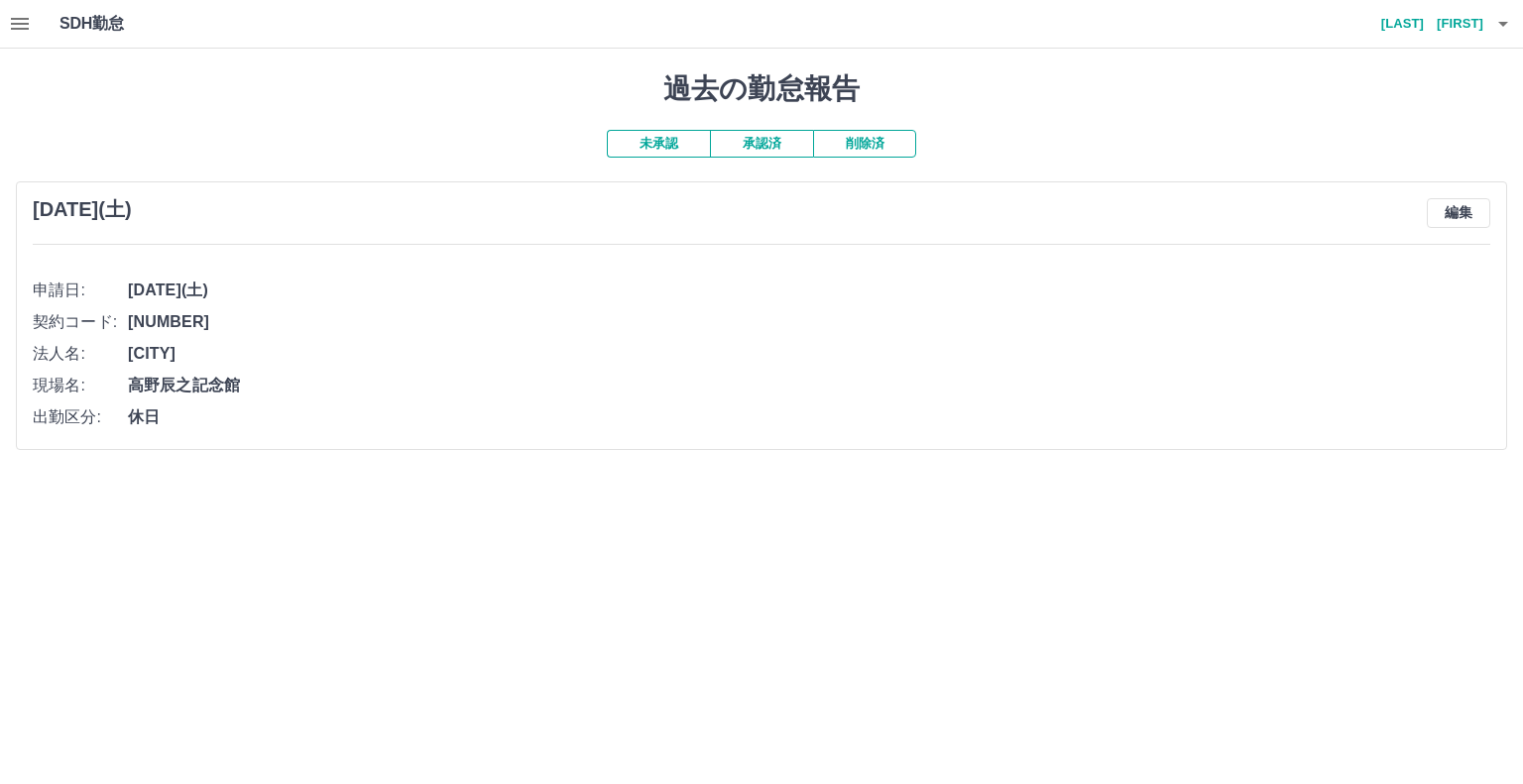 click on "承認済" at bounding box center [762, 144] 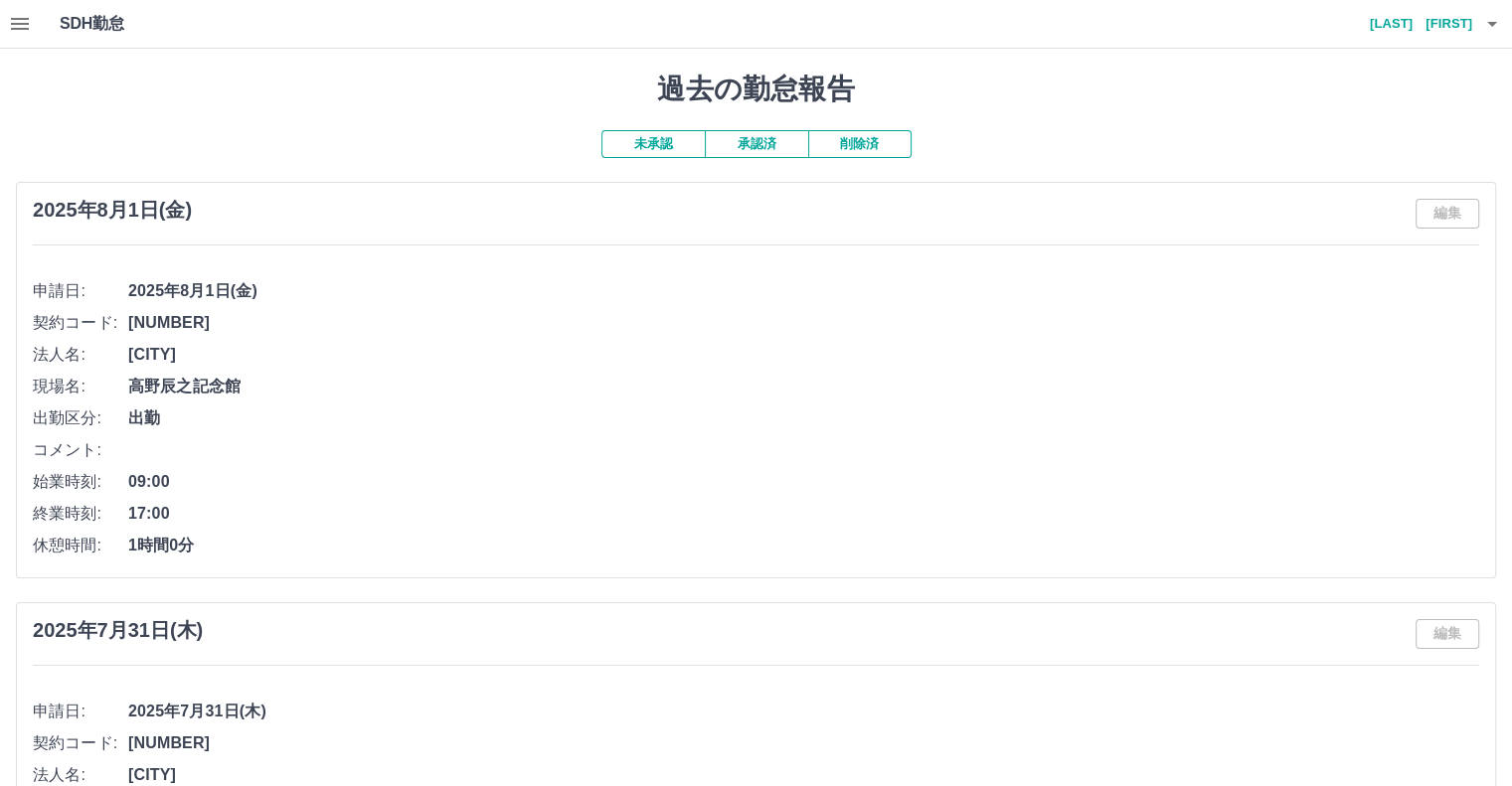 click on "未承認" at bounding box center (653, 144) 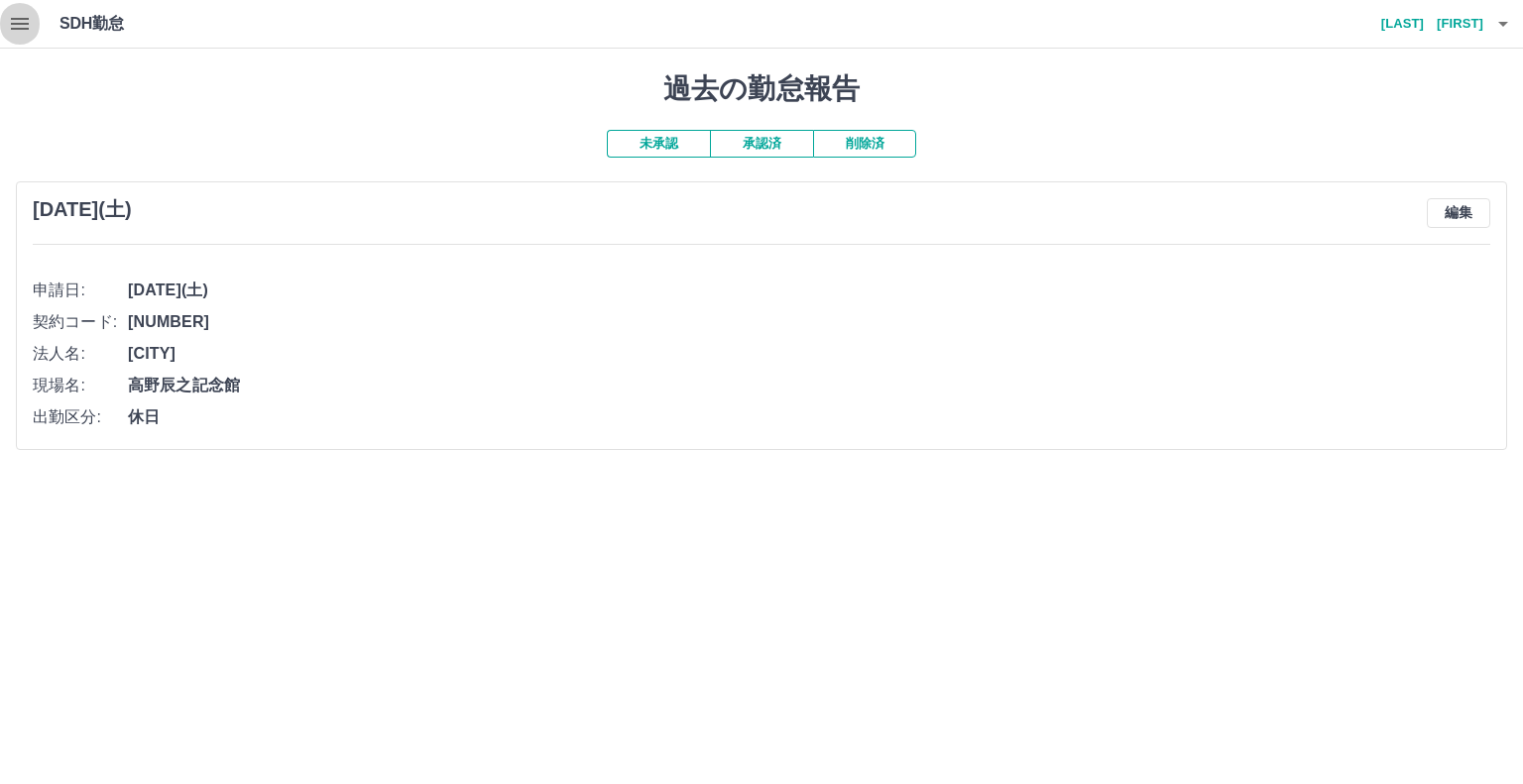 click 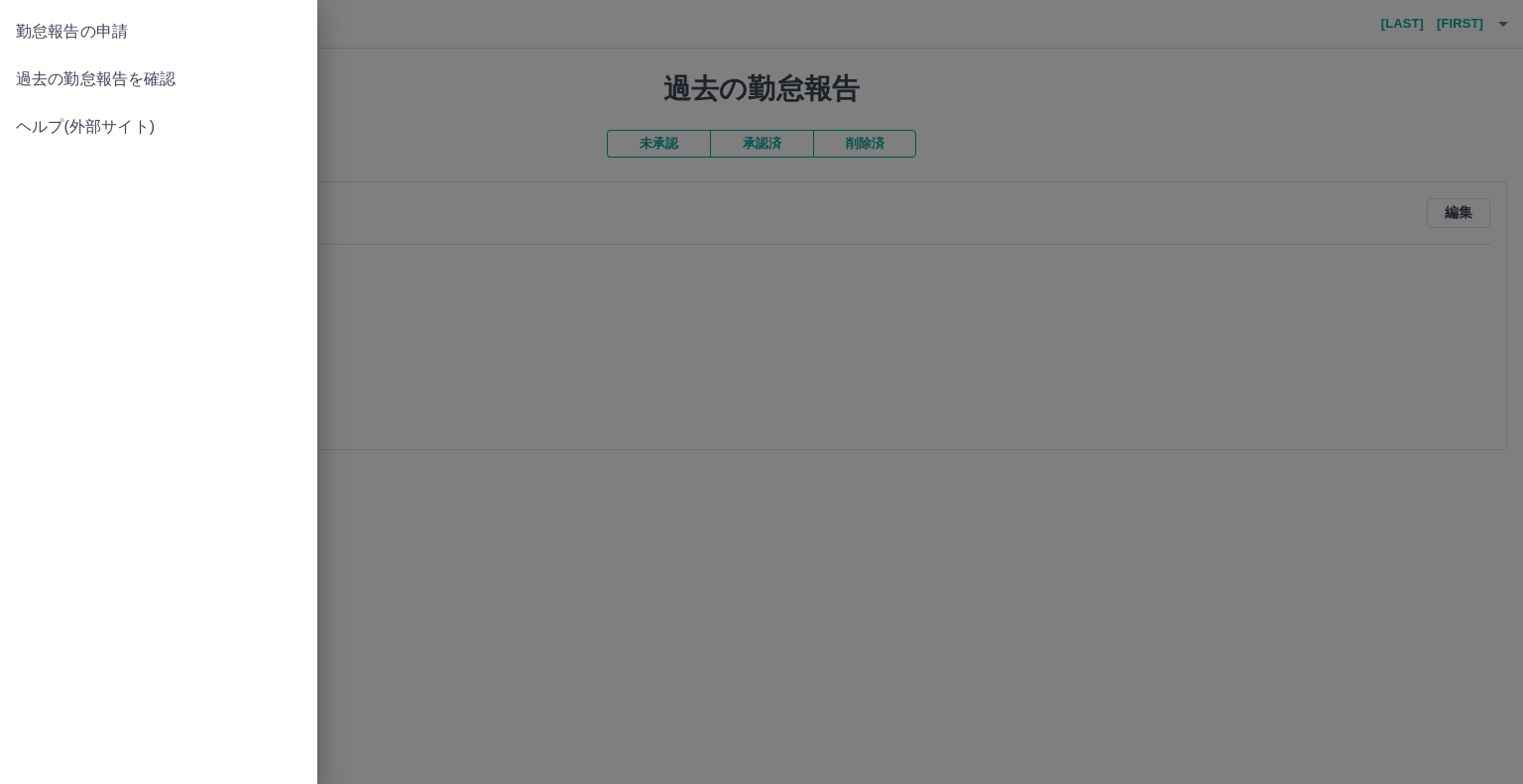click on "勤怠報告の申請" at bounding box center [159, 32] 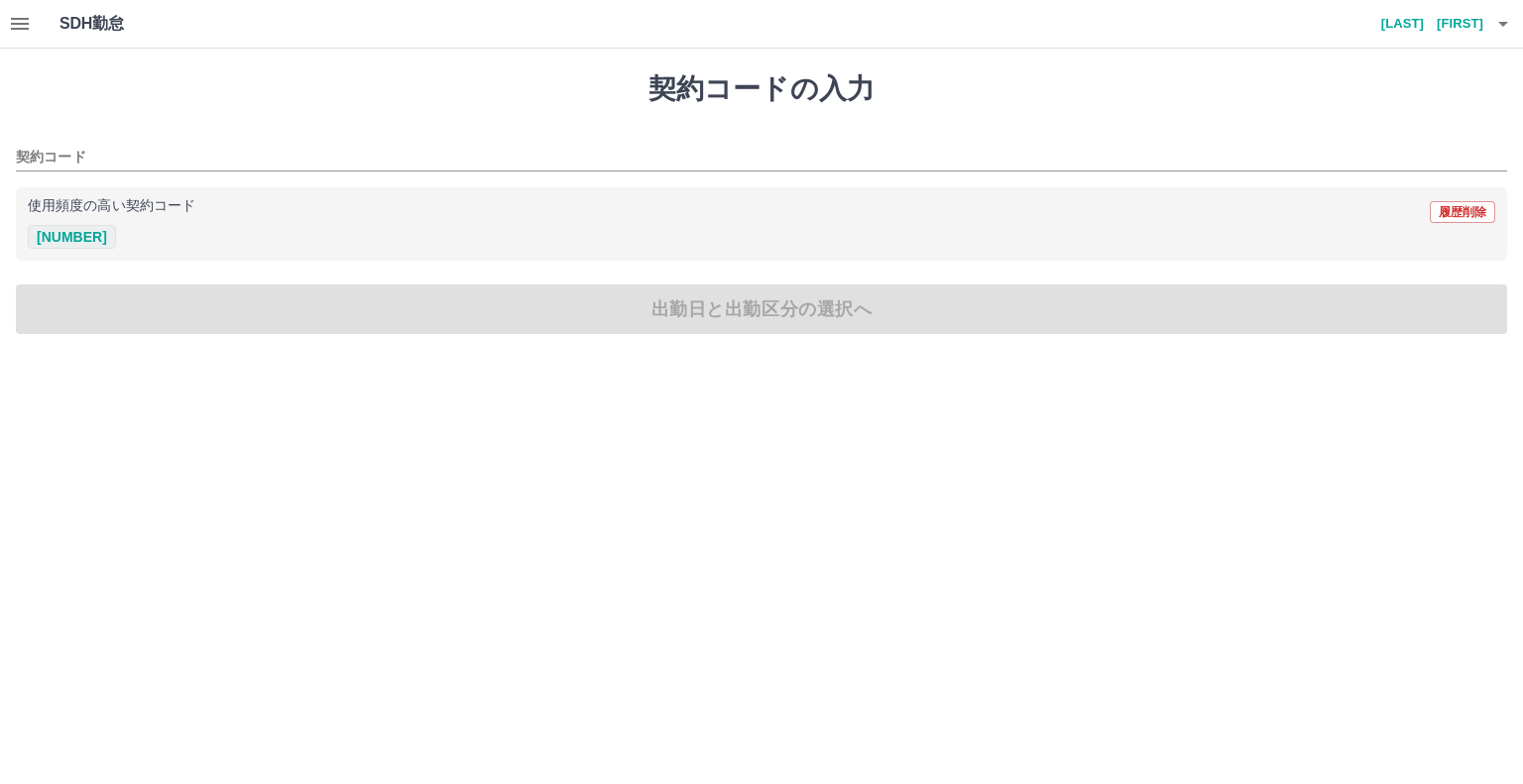 click on "[NUMBER]" at bounding box center (71, 237) 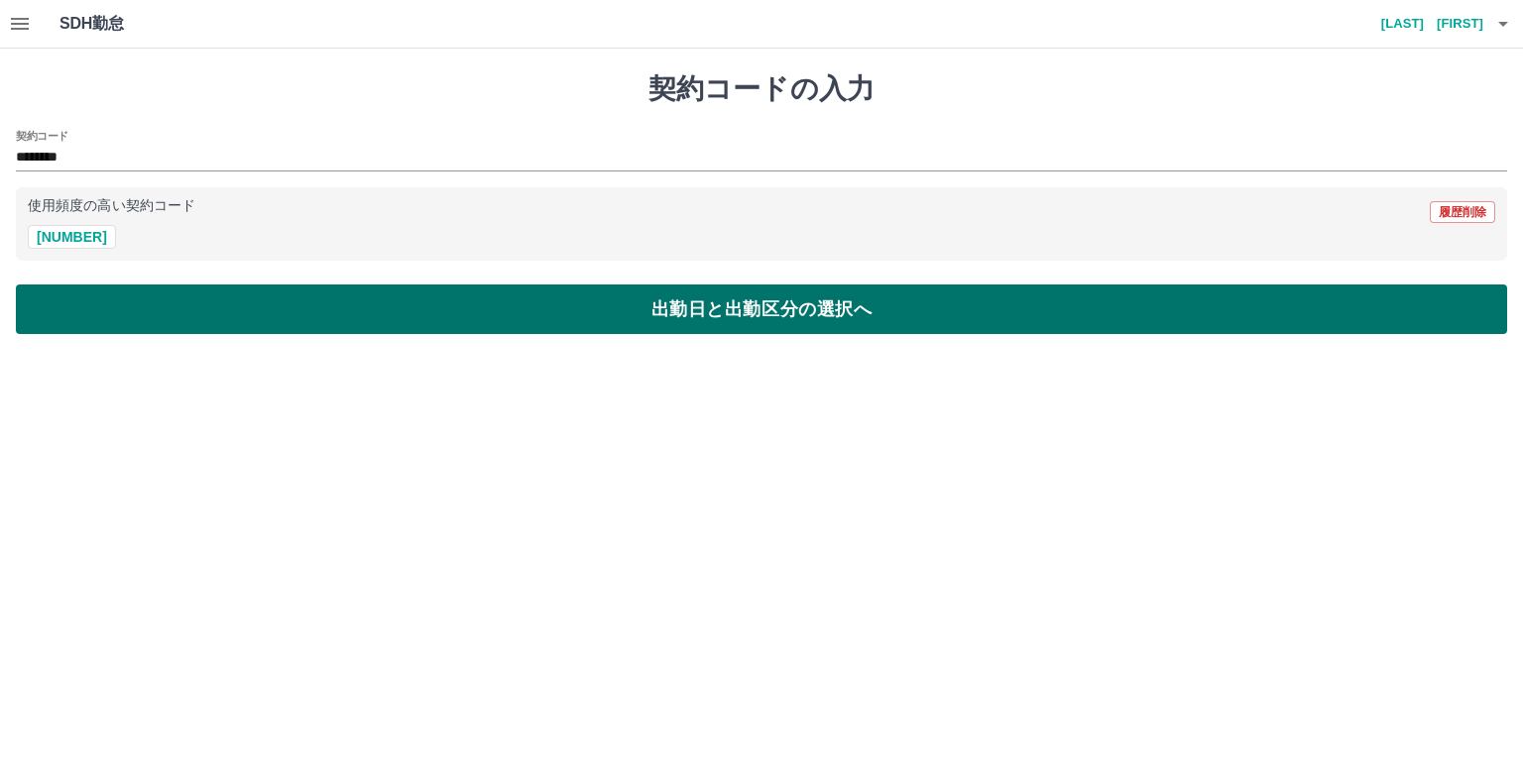 click on "出勤日と出勤区分の選択へ" at bounding box center (762, 309) 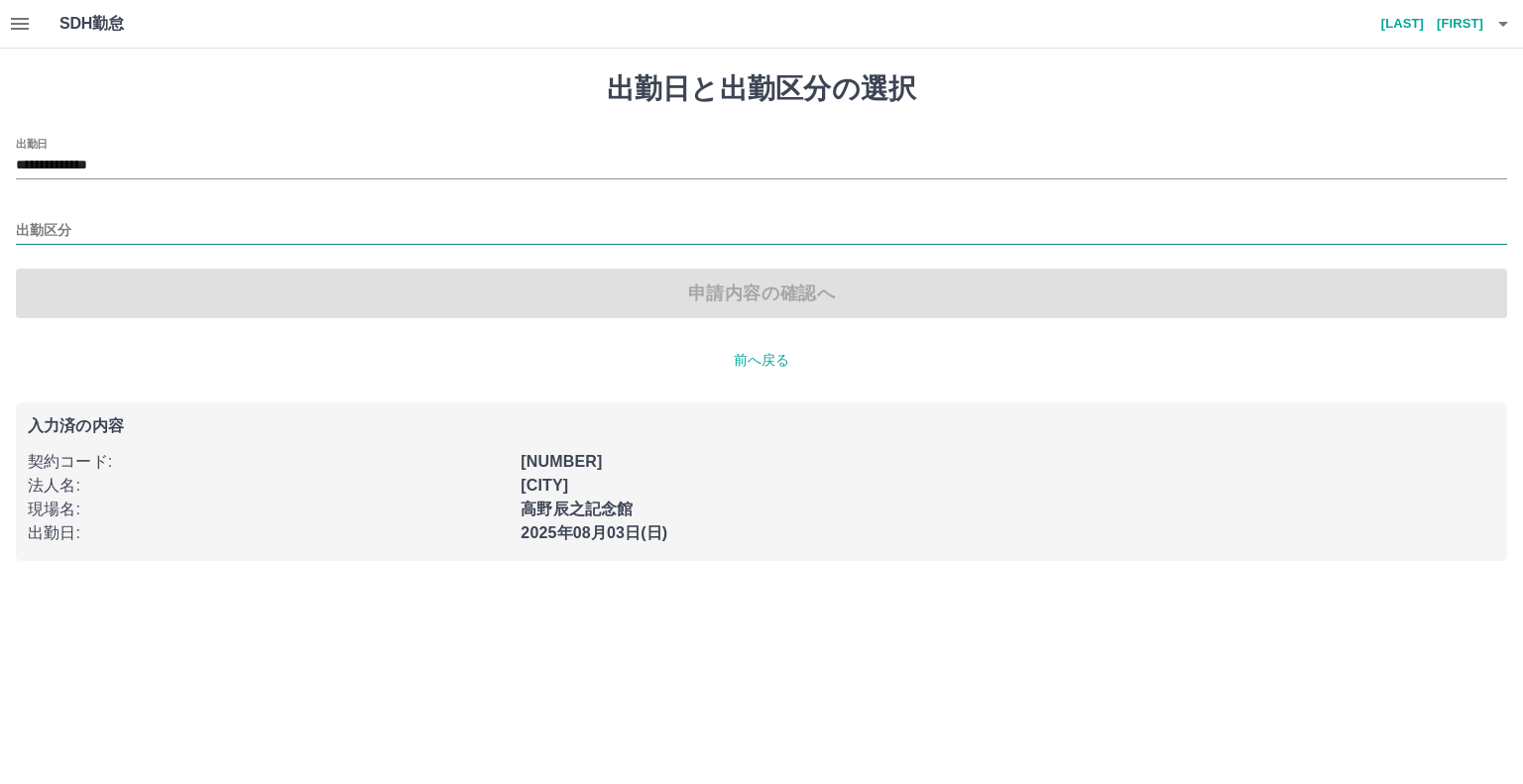 click on "出勤区分" at bounding box center (762, 231) 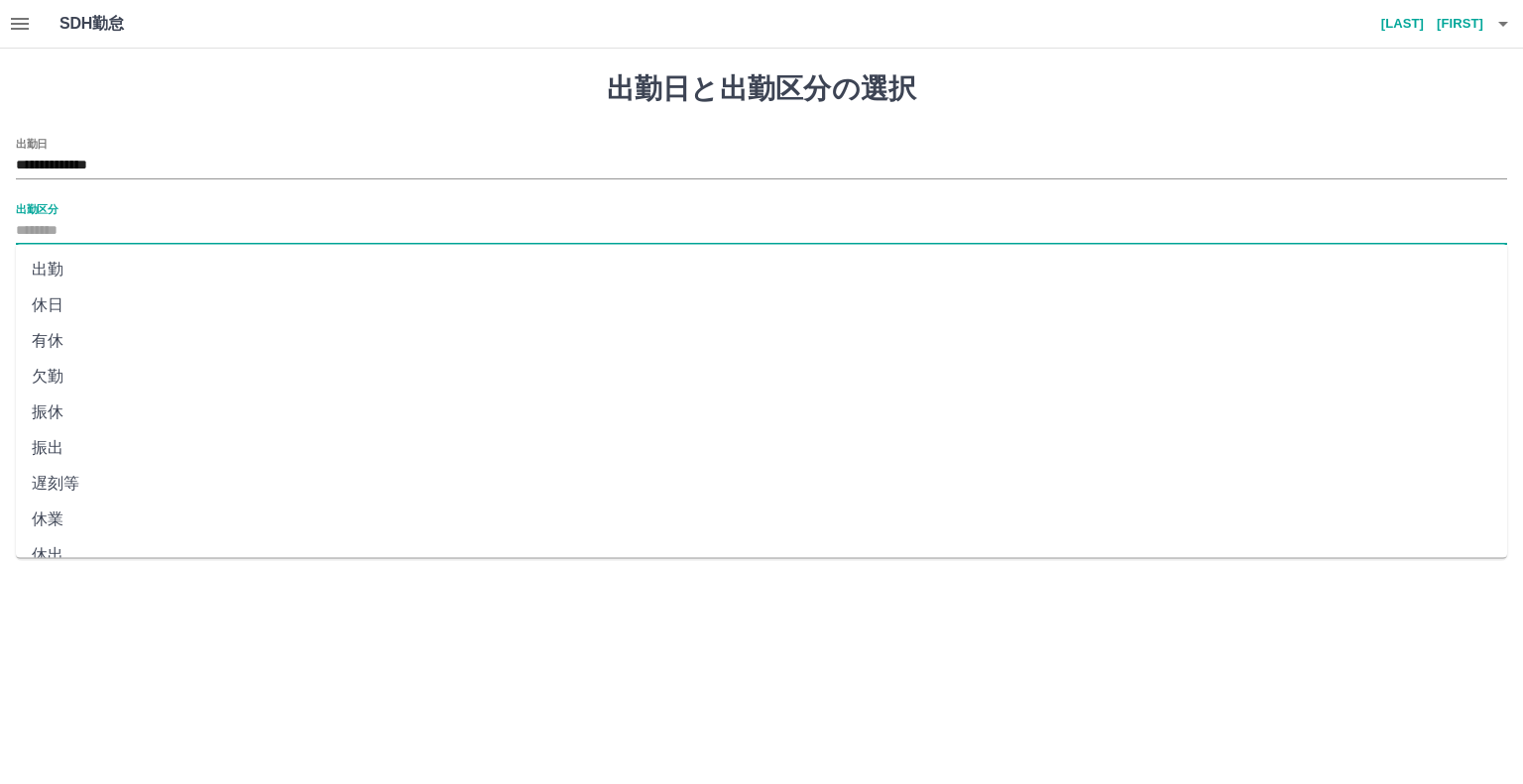 click on "出勤" at bounding box center [762, 270] 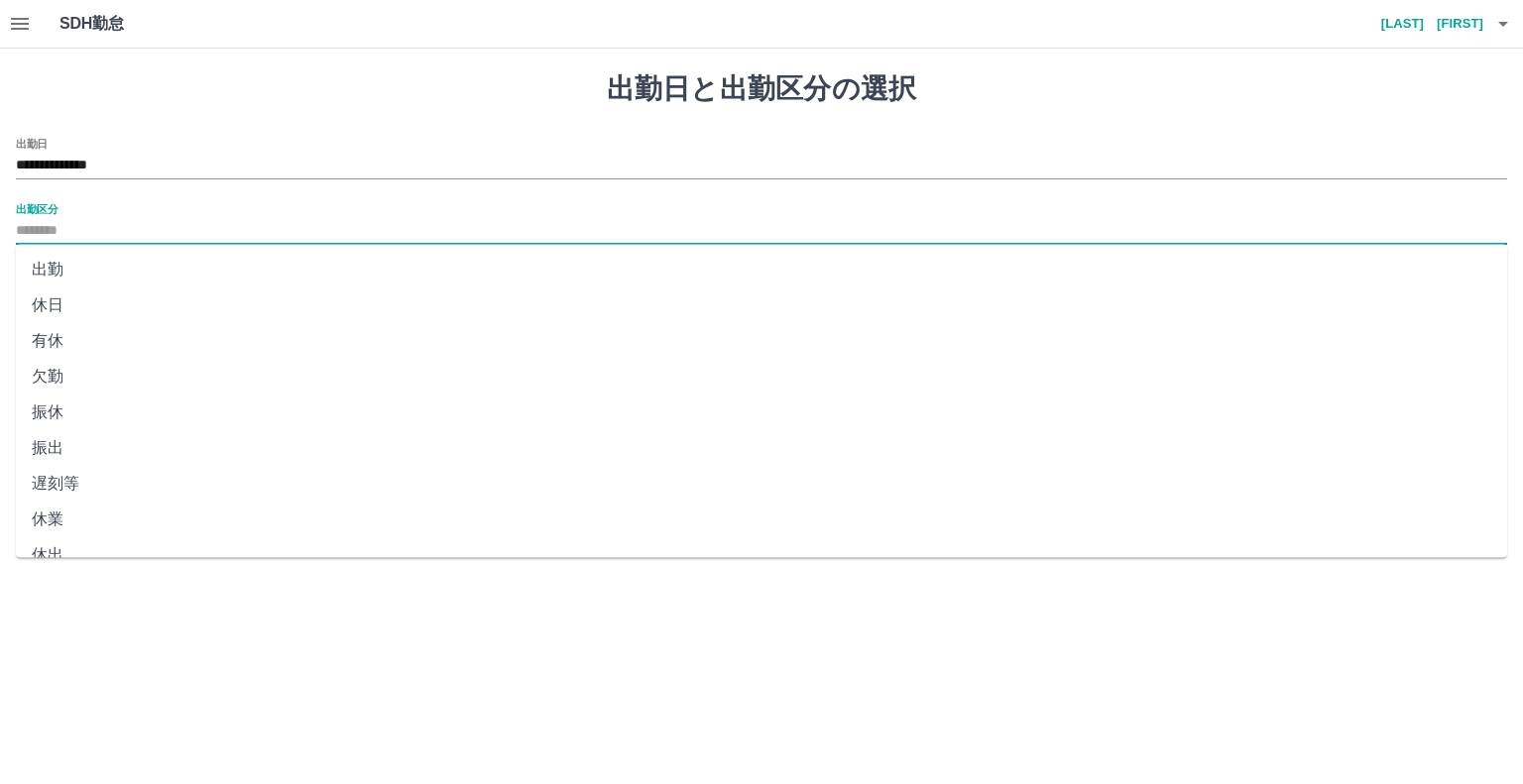 type on "**" 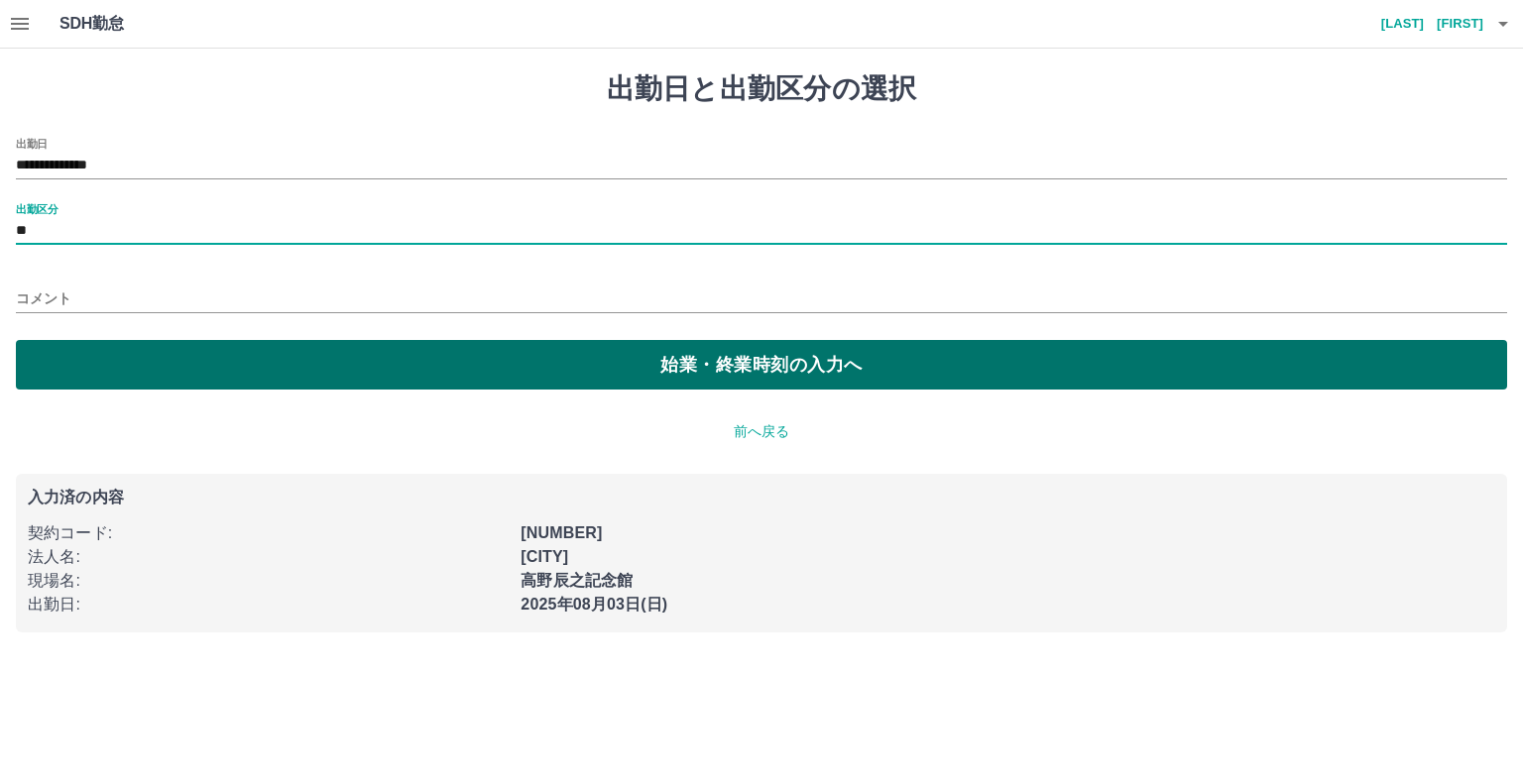 click on "始業・終業時刻の入力へ" at bounding box center [762, 365] 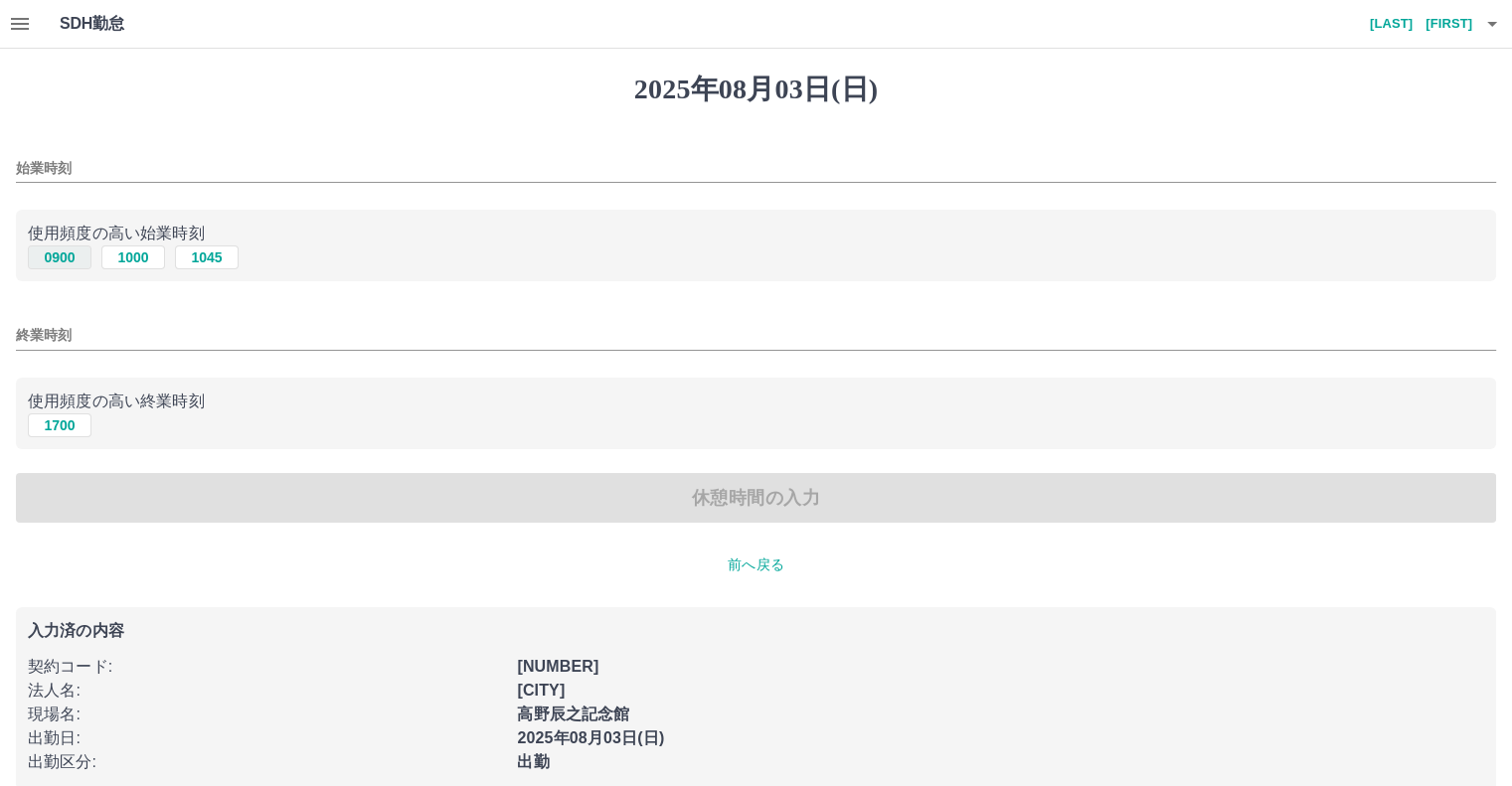 click on "0900" at bounding box center [60, 257] 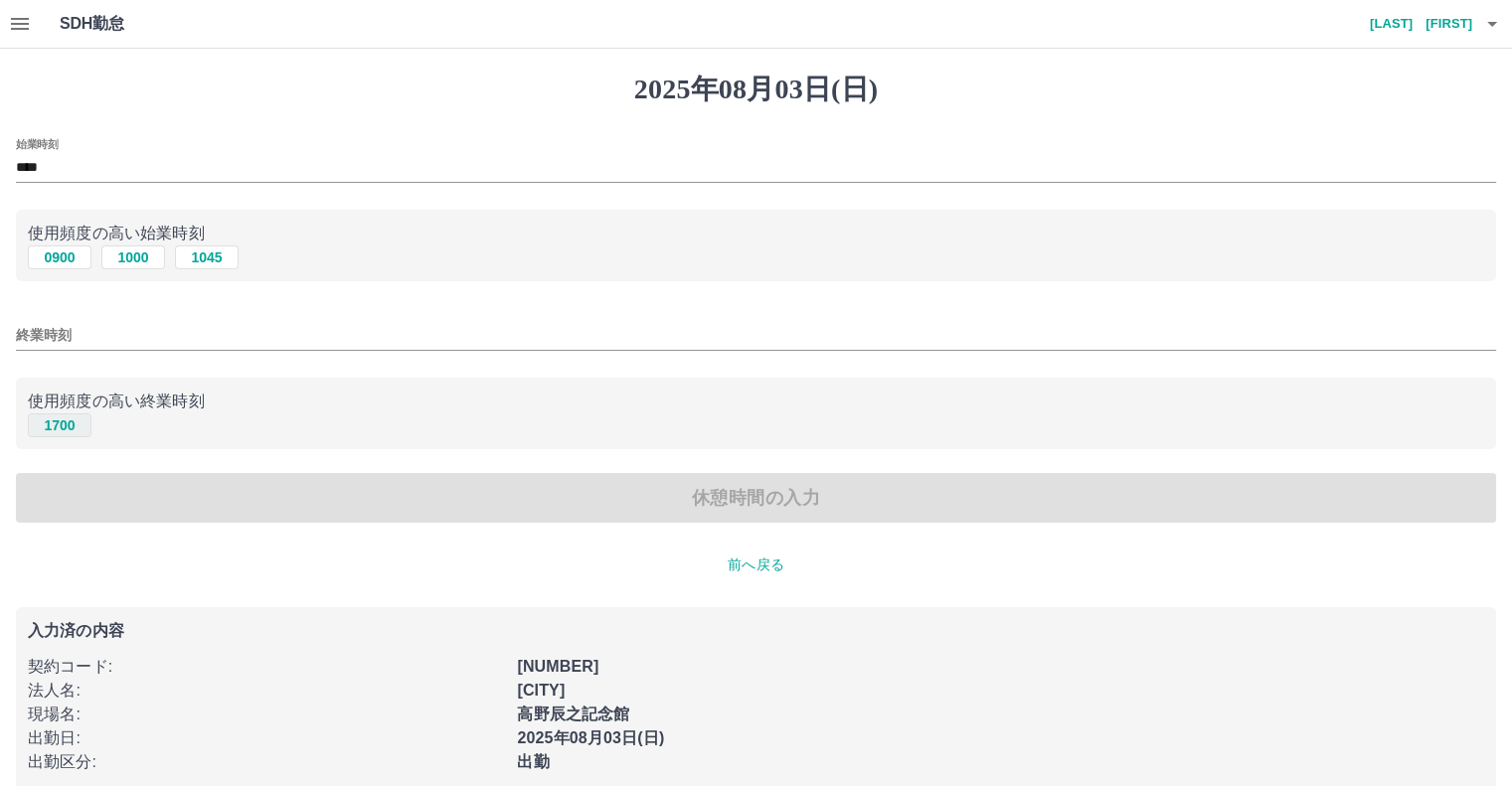 click on "1700" at bounding box center (60, 425) 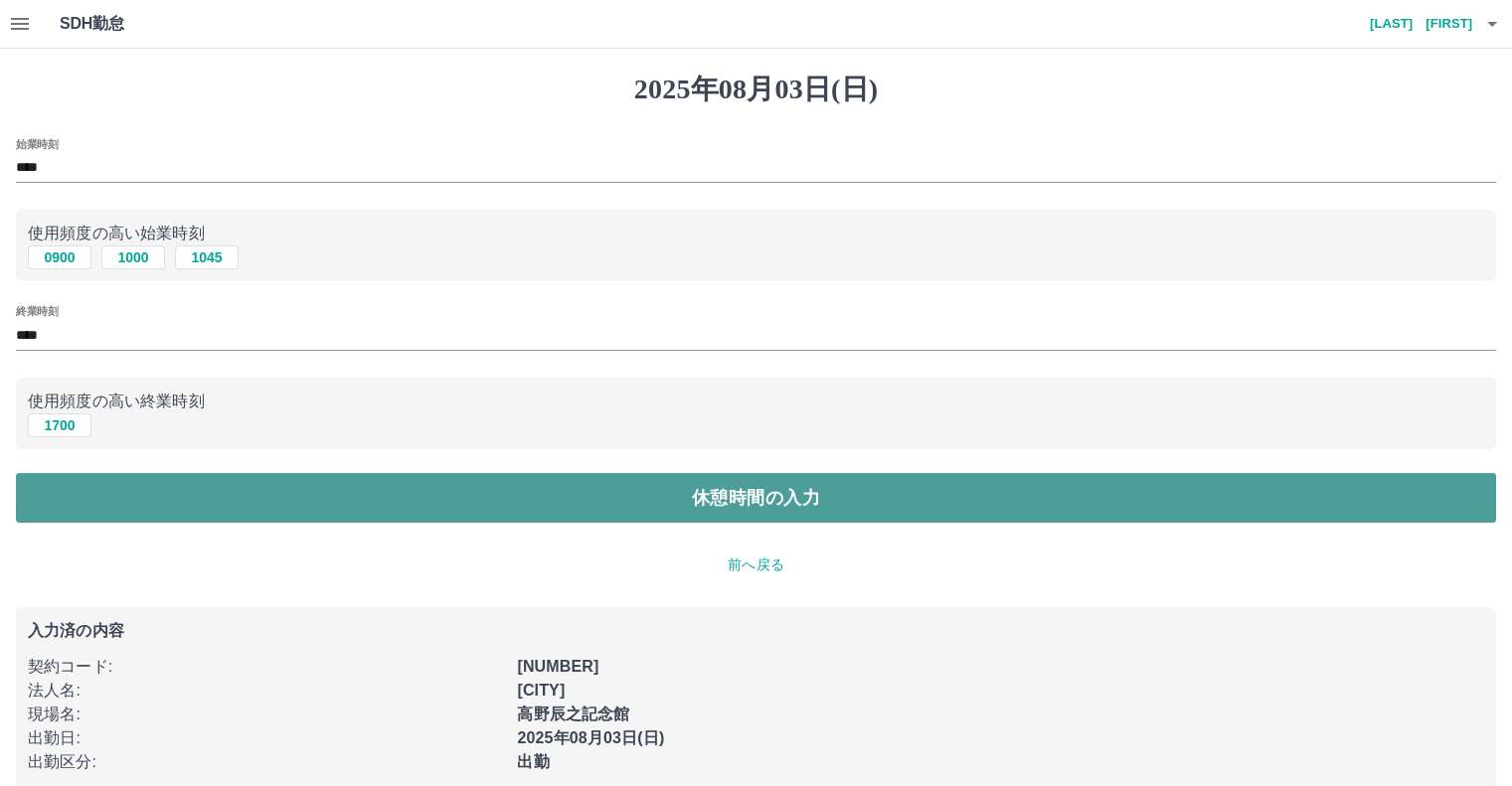 click on "休憩時間の入力" at bounding box center (756, 498) 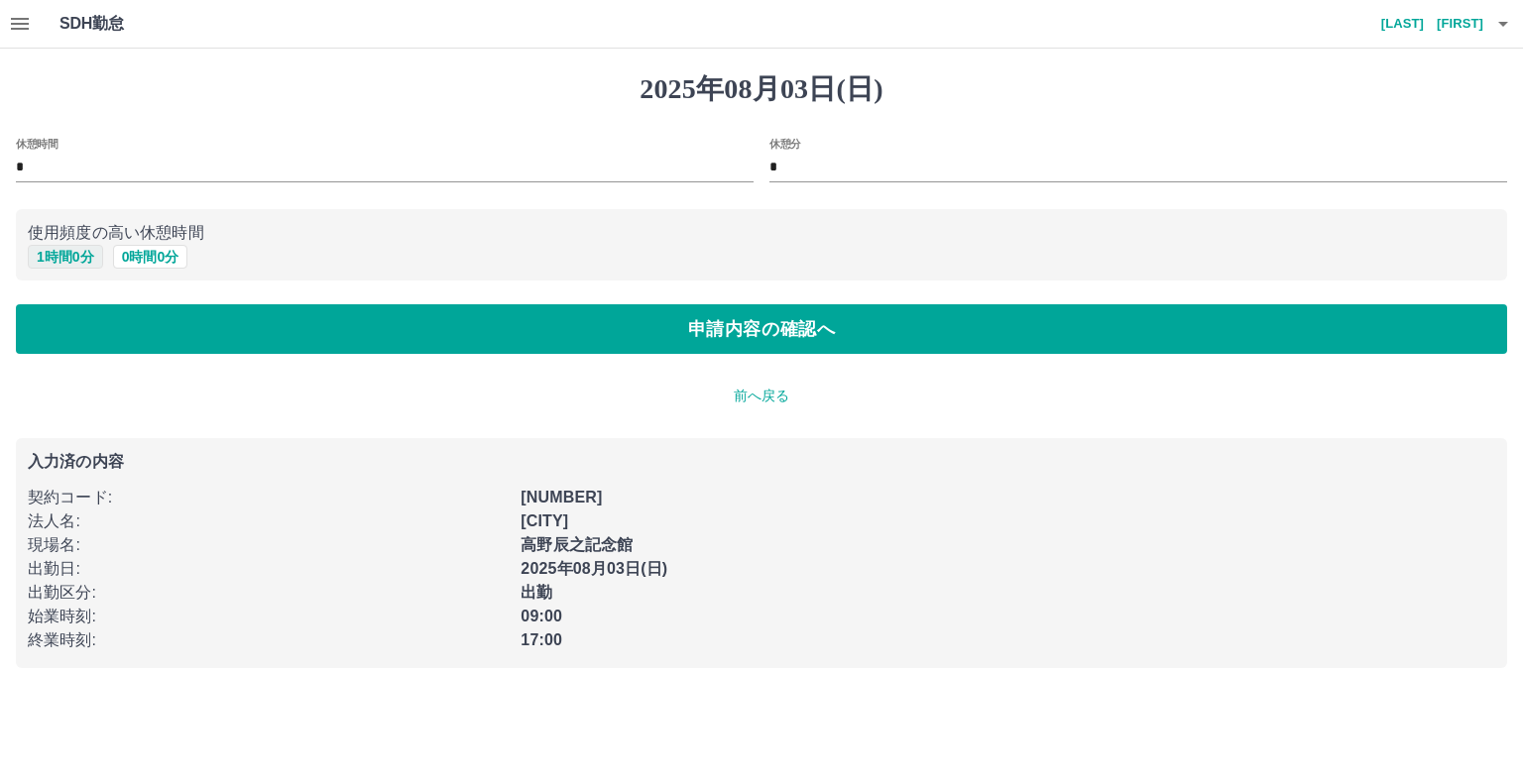 click on "1 時間 0 分" at bounding box center (65, 257) 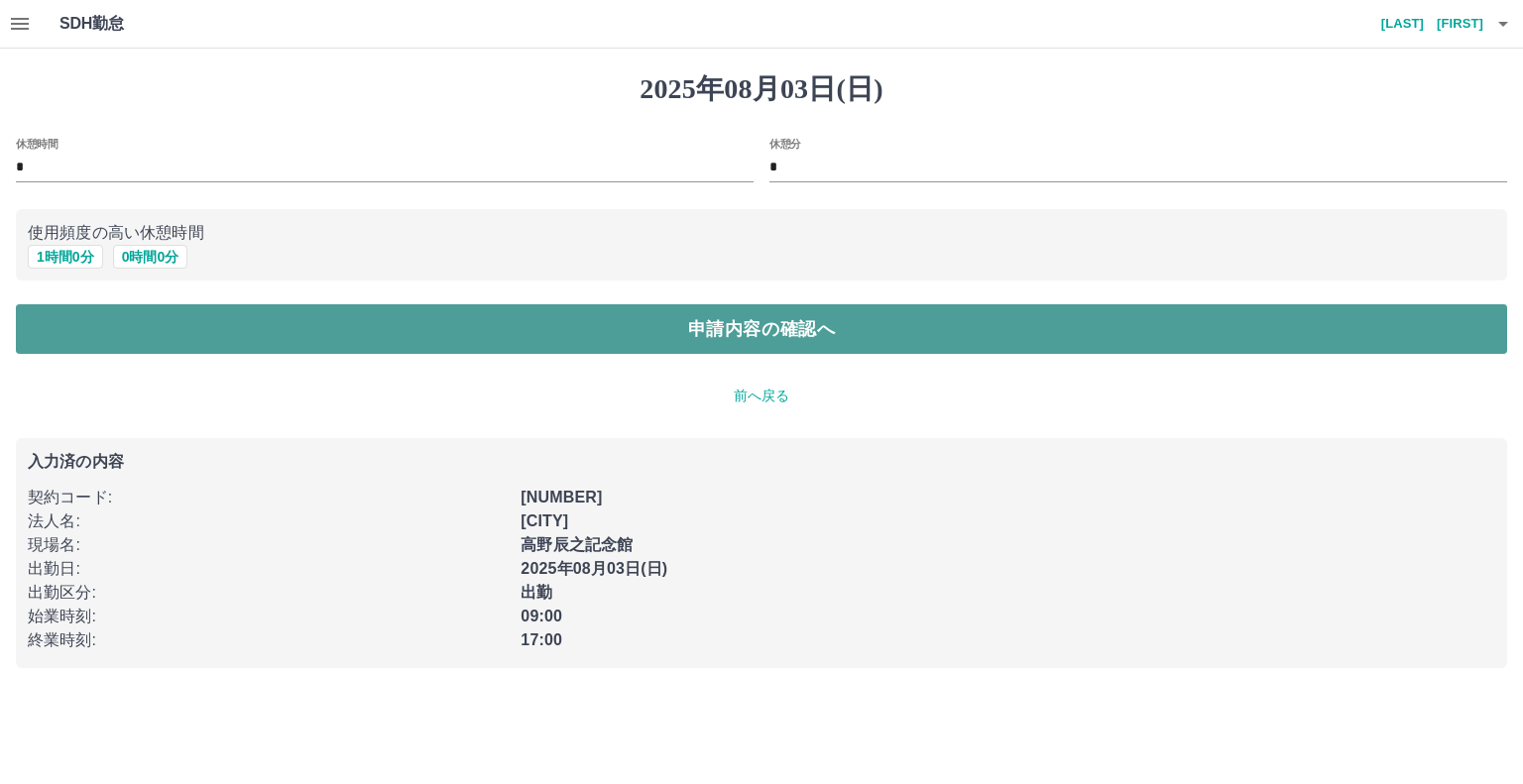 click on "申請内容の確認へ" at bounding box center [762, 329] 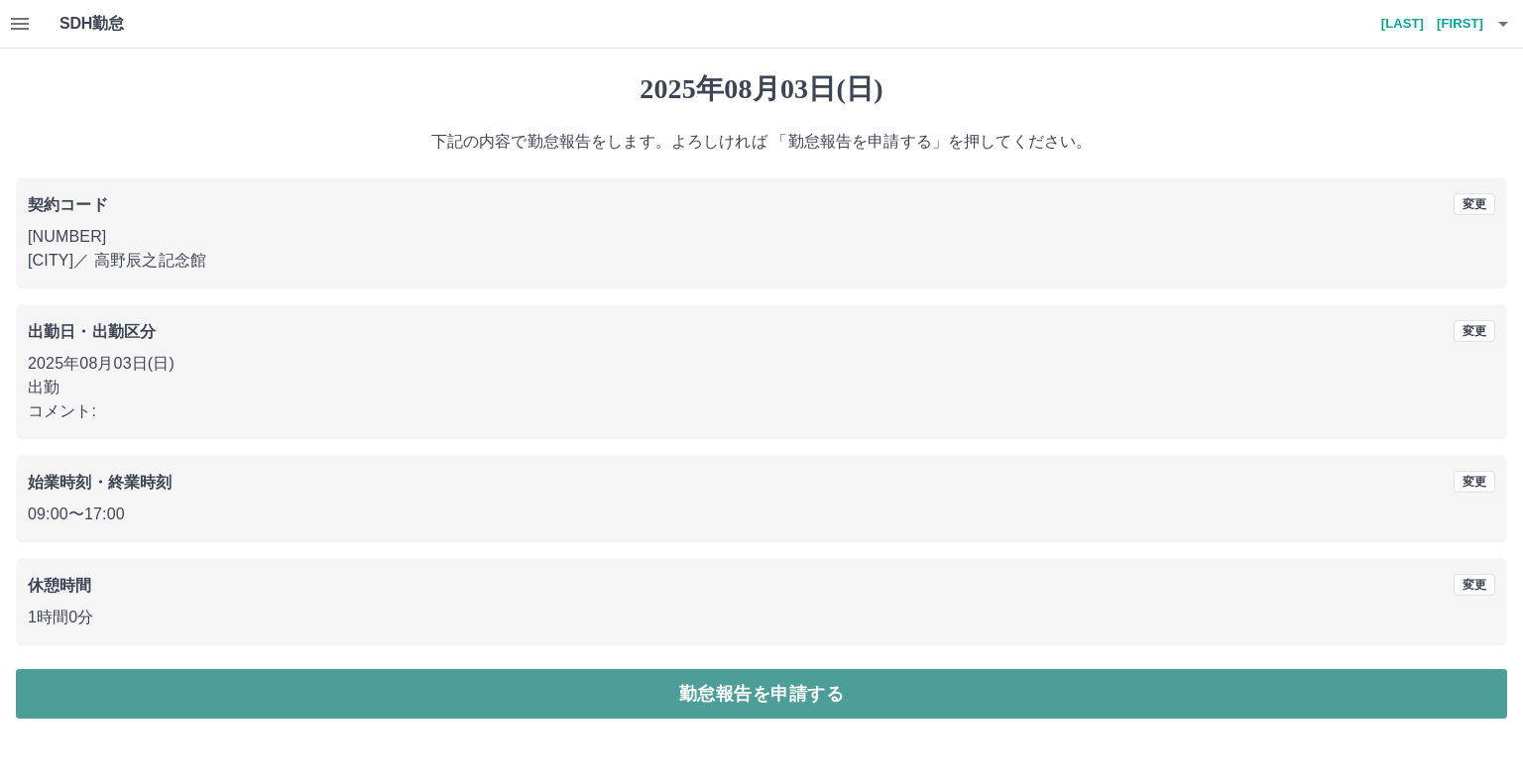 click on "勤怠報告を申請する" at bounding box center [762, 694] 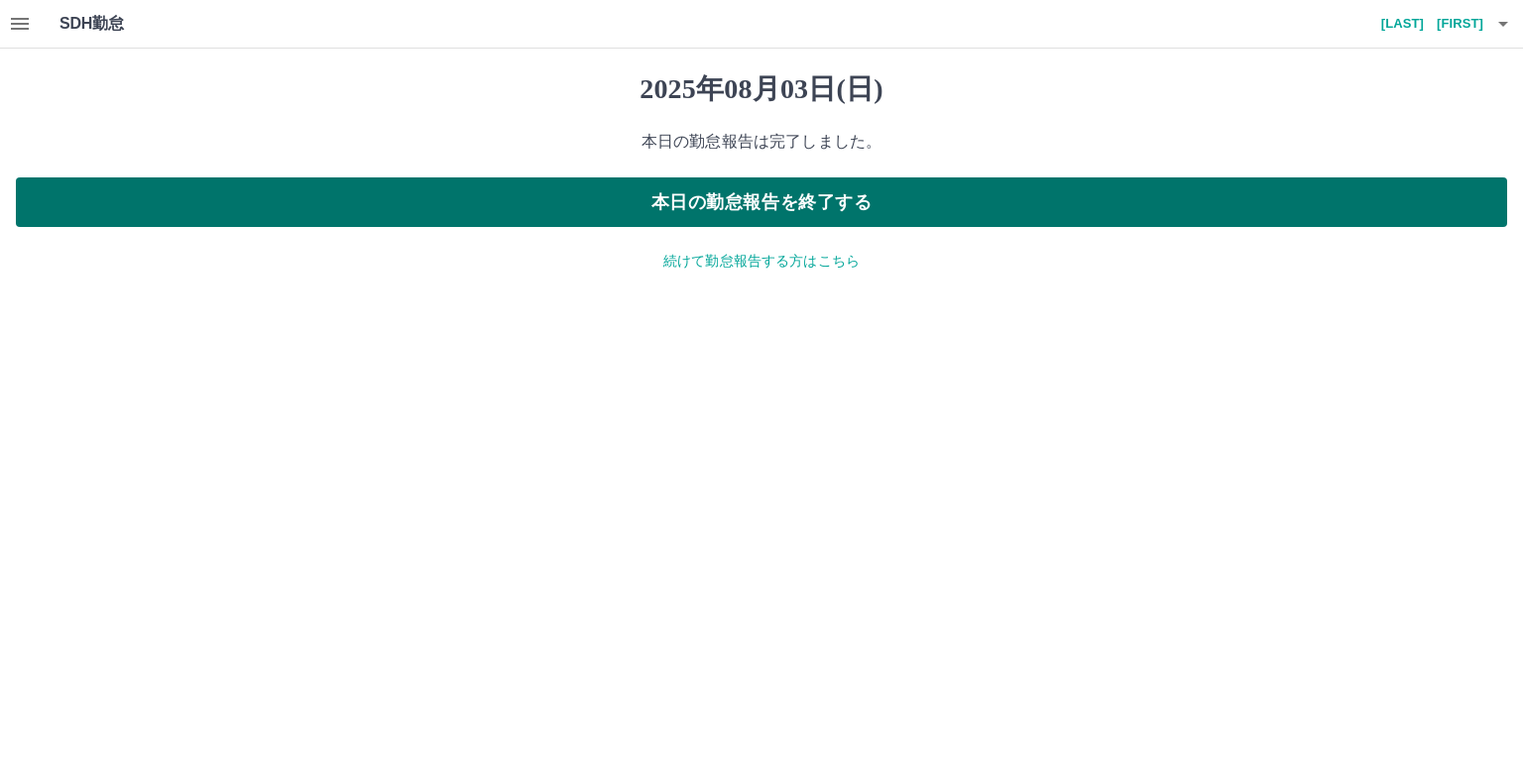 click on "本日の勤怠報告を終了する" at bounding box center (762, 202) 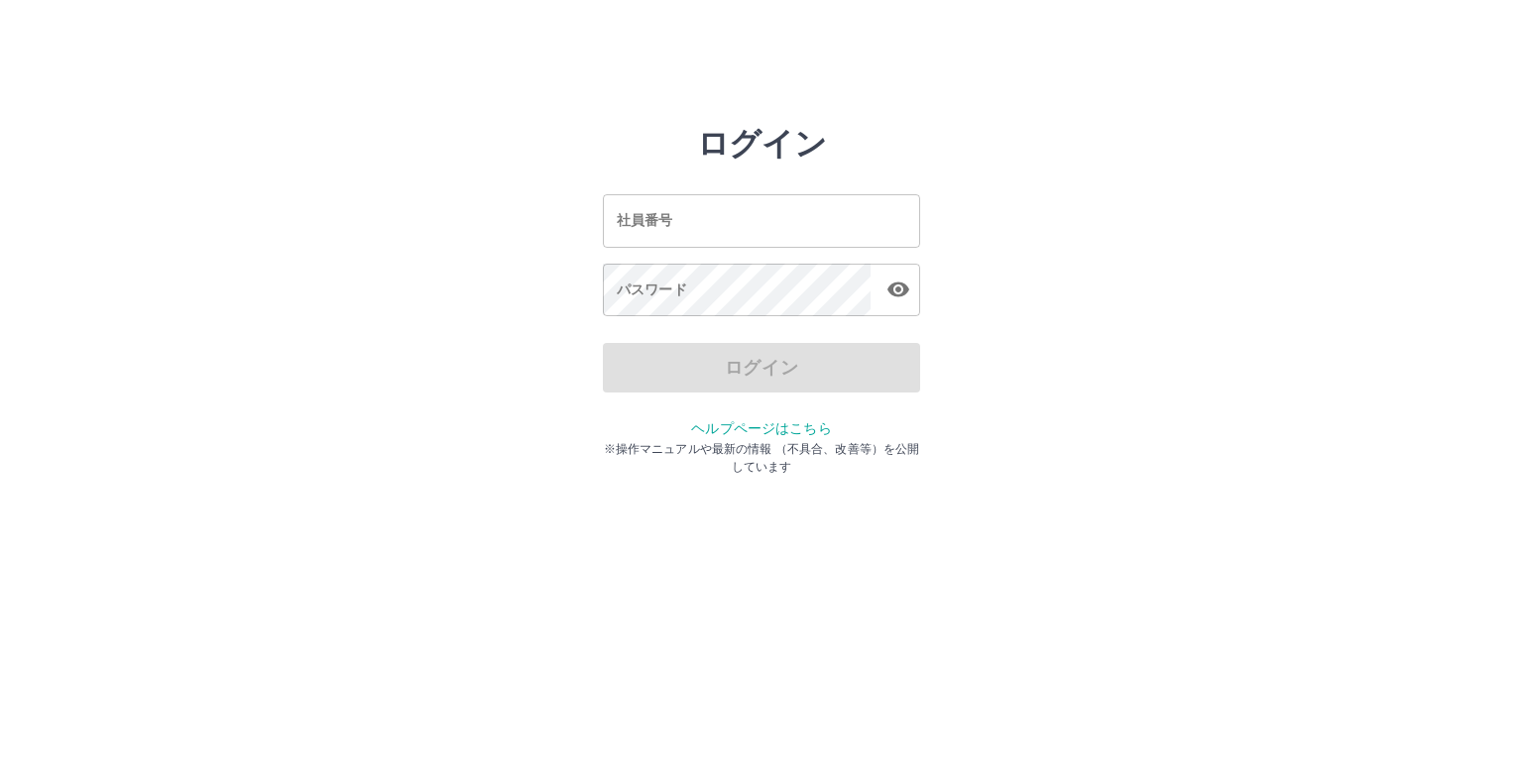 scroll, scrollTop: 0, scrollLeft: 0, axis: both 